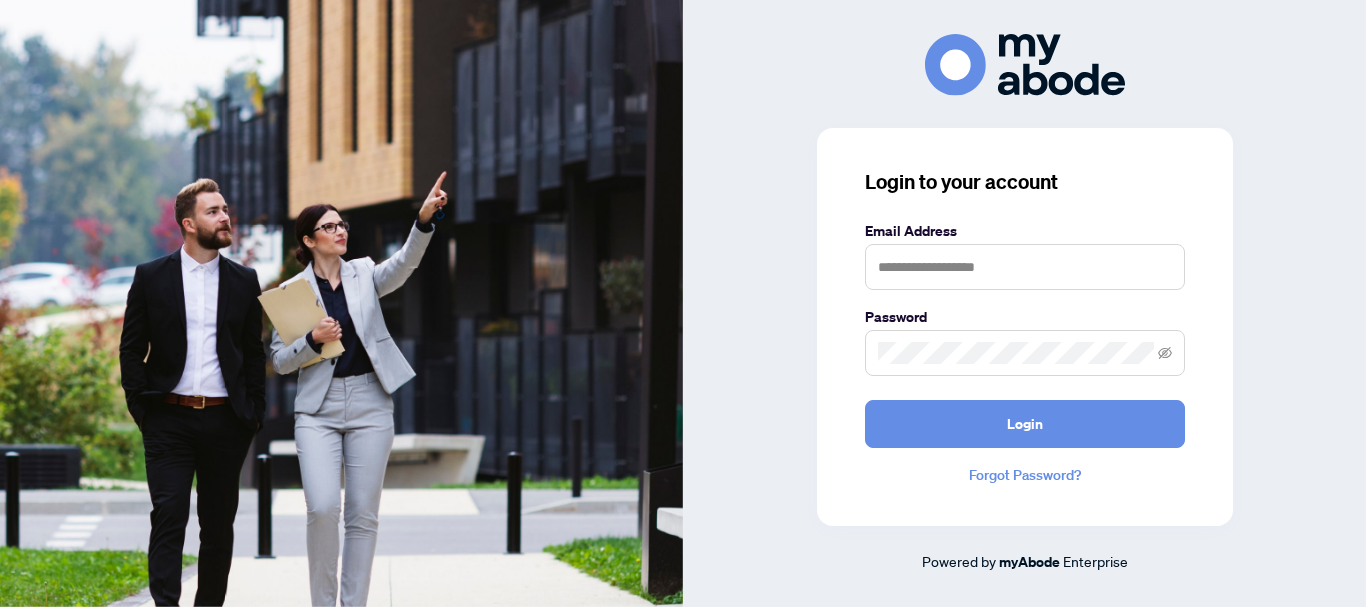 scroll, scrollTop: 0, scrollLeft: 0, axis: both 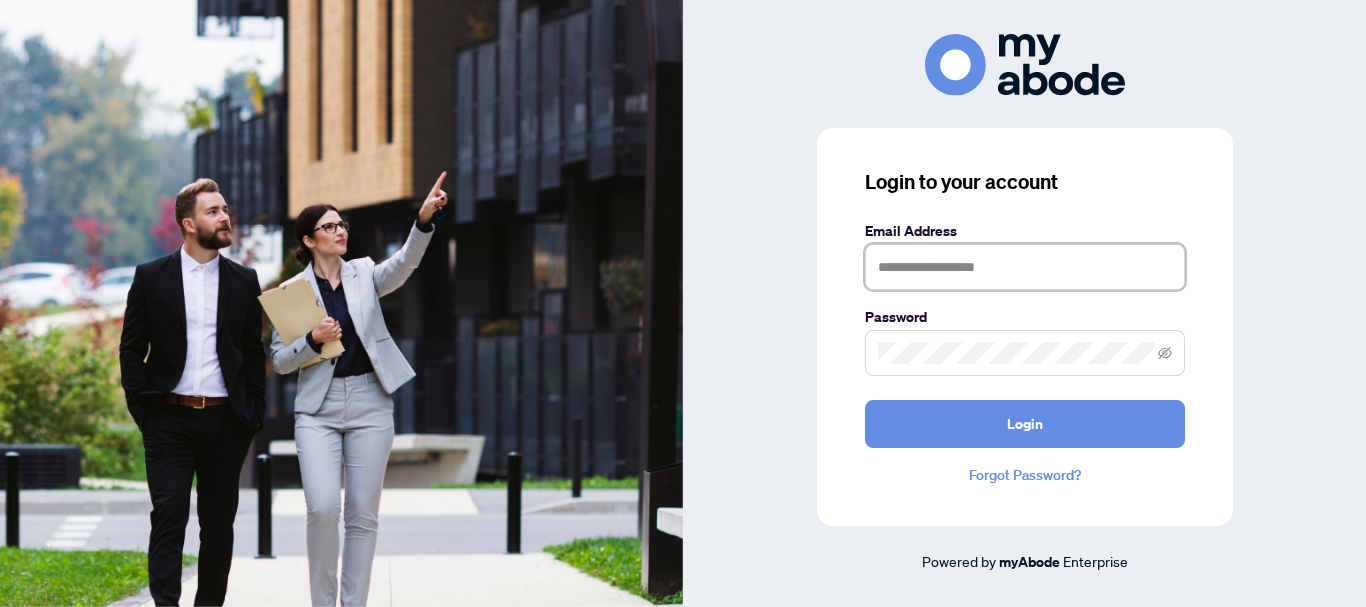 click at bounding box center (1025, 267) 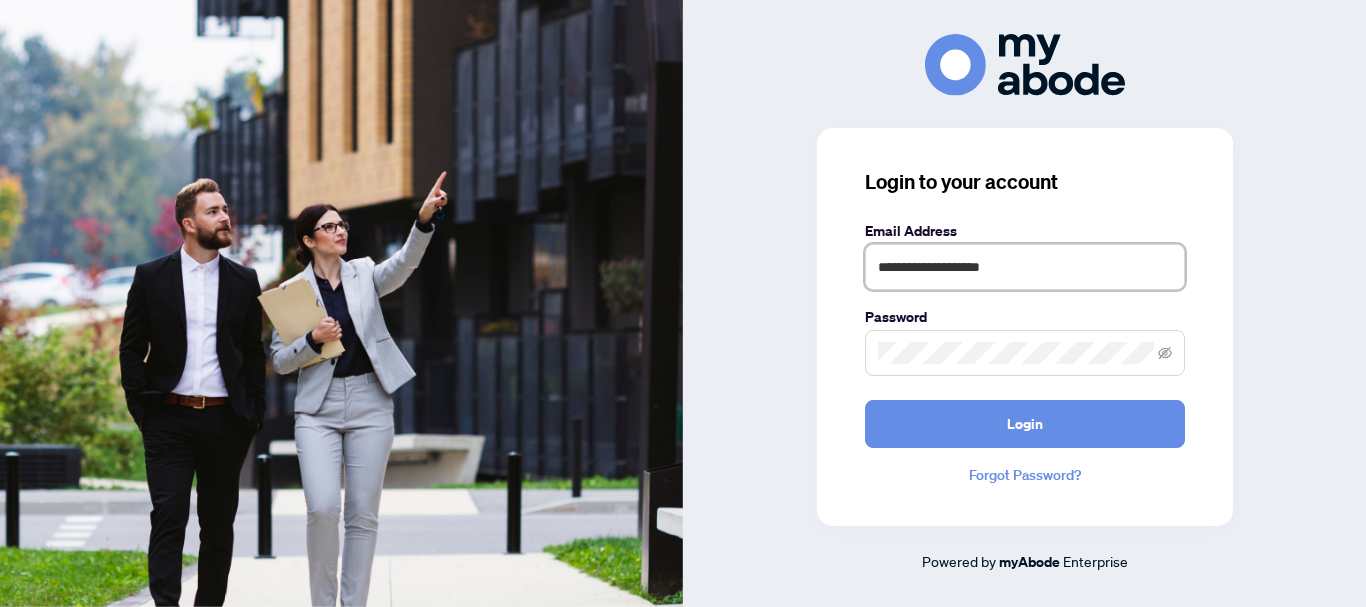 type on "**********" 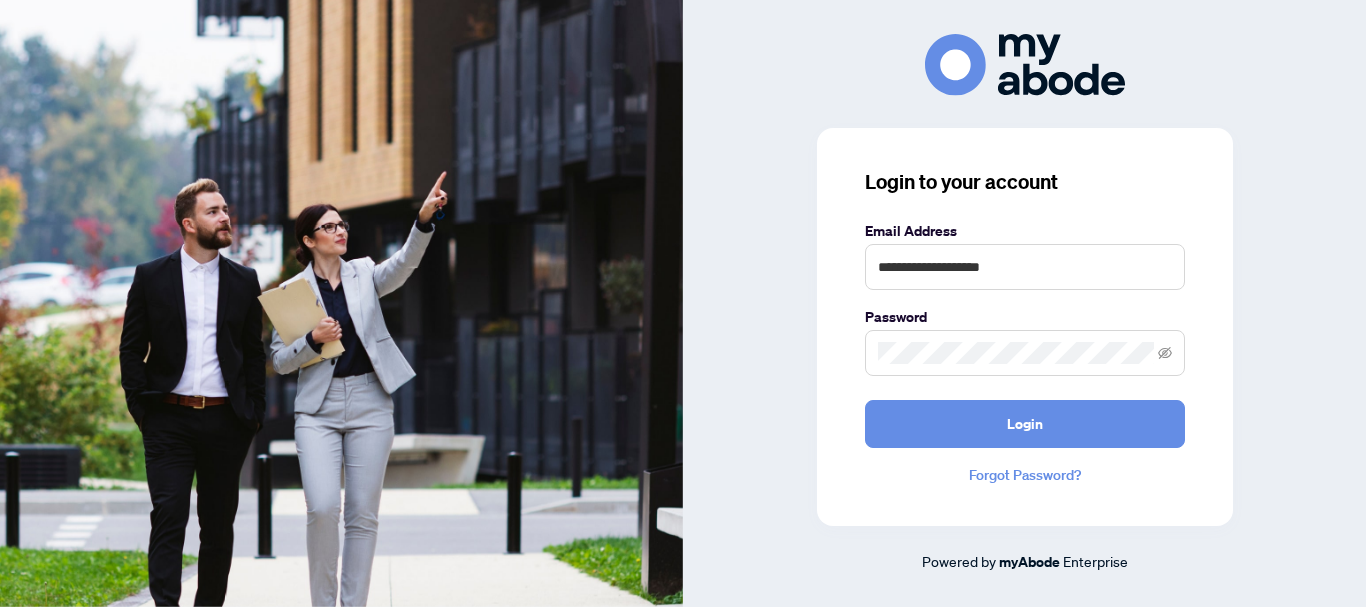 click at bounding box center (1025, 353) 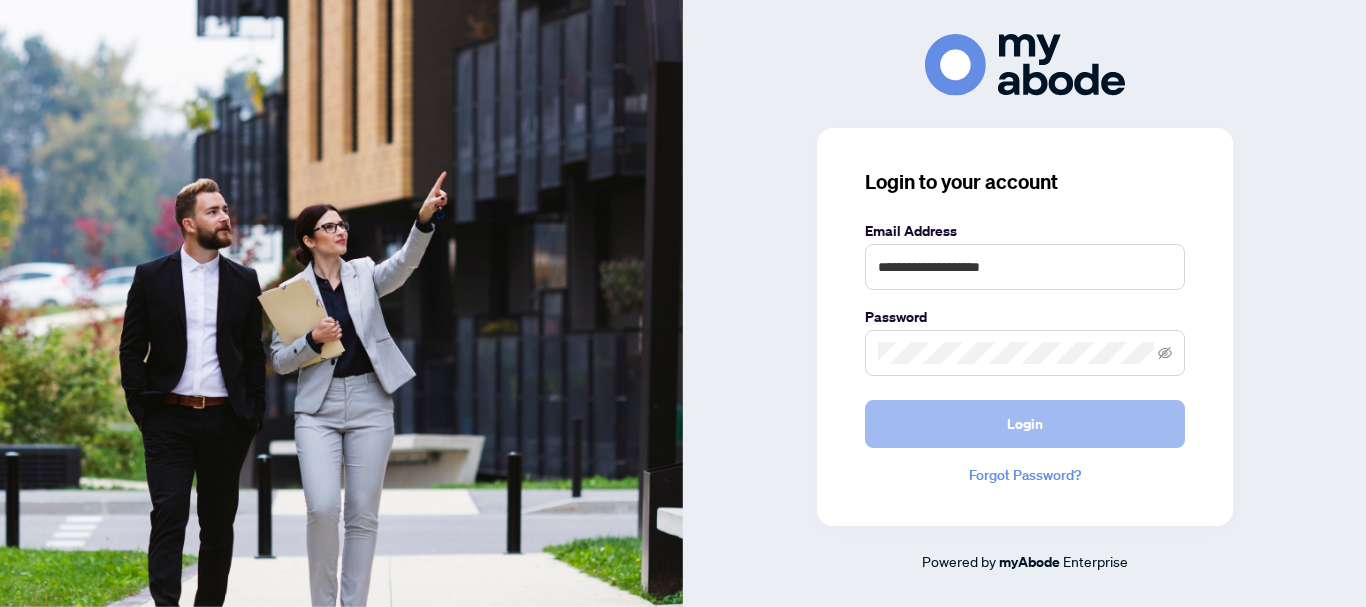 click on "Login" at bounding box center [1025, 424] 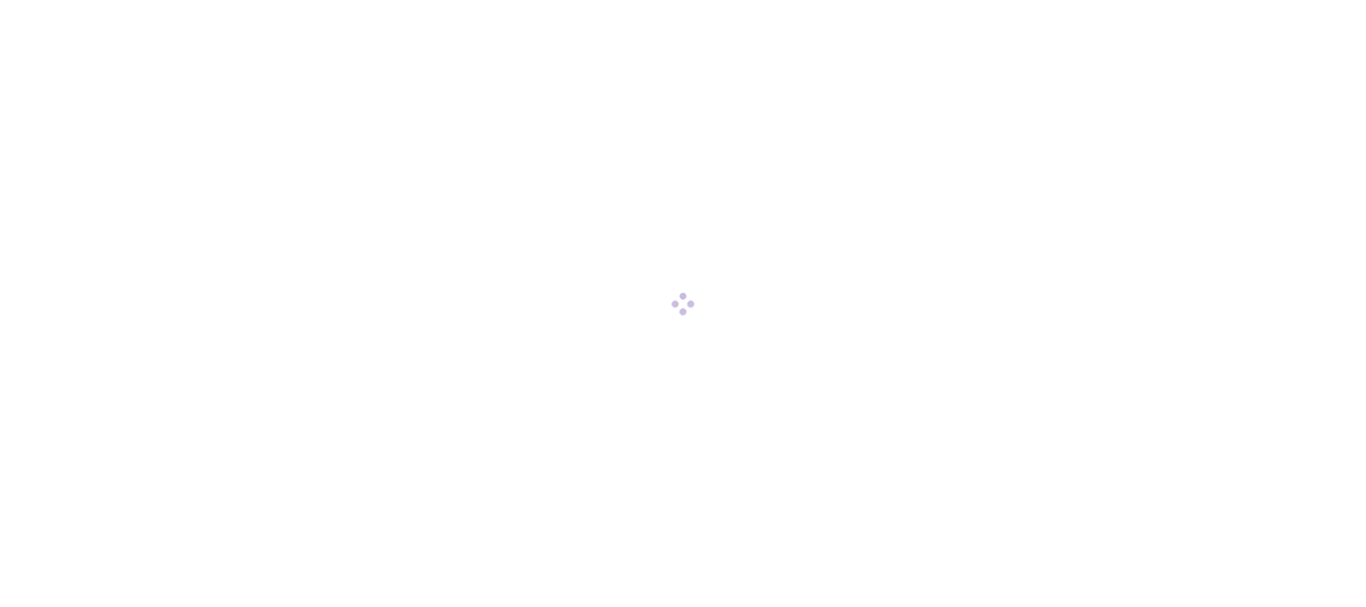 scroll, scrollTop: 0, scrollLeft: 0, axis: both 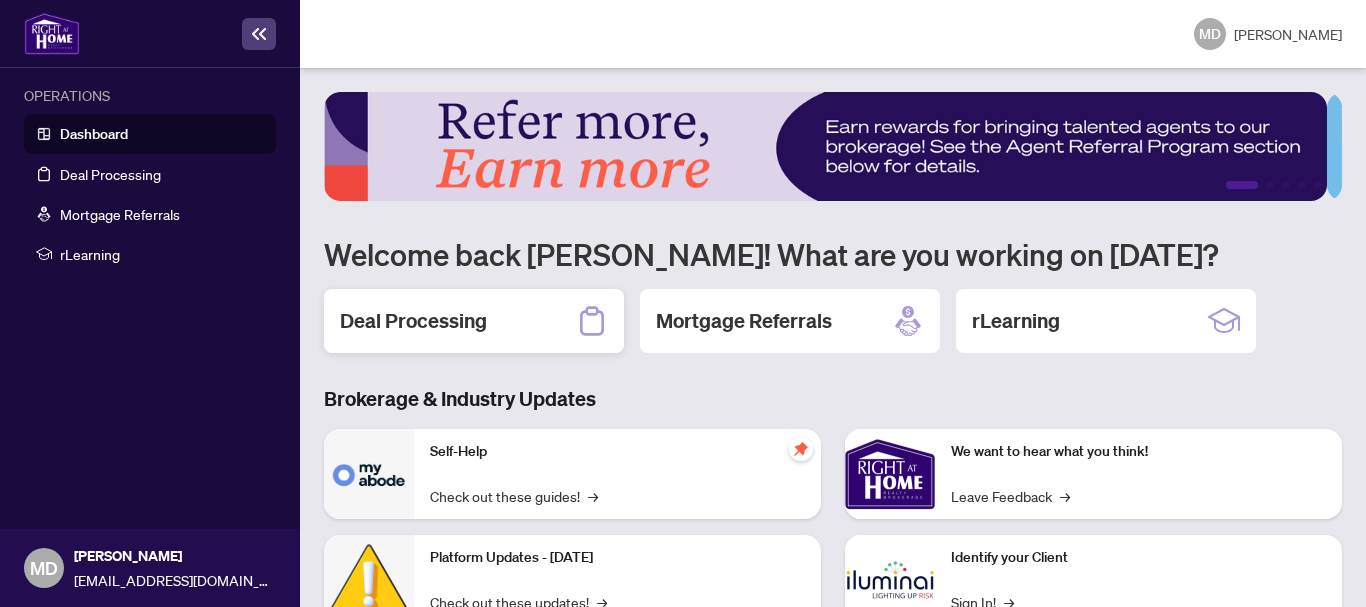 click on "Deal Processing" at bounding box center [413, 321] 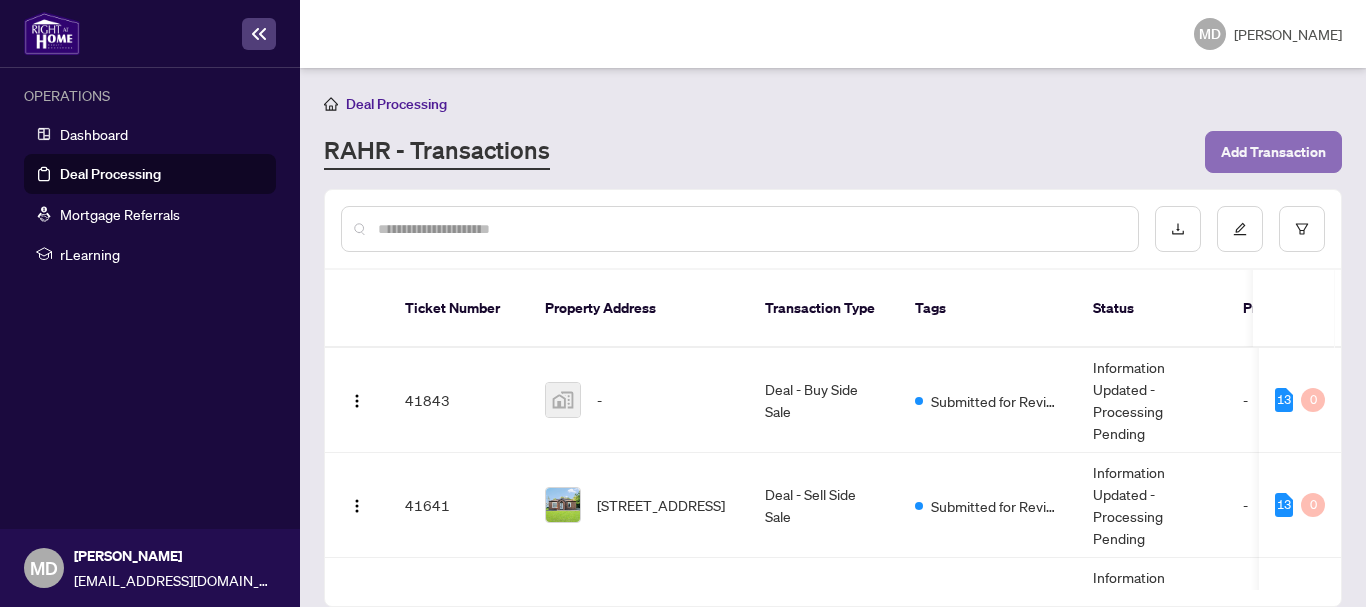 click on "Add Transaction" at bounding box center (1273, 152) 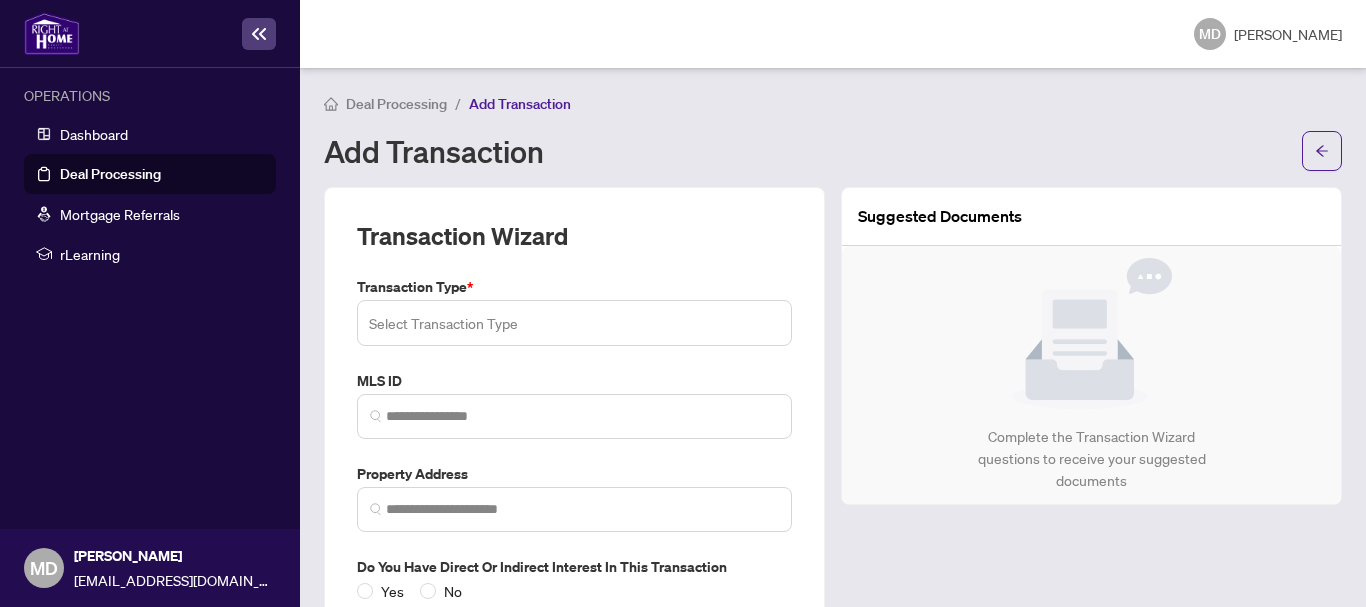 click at bounding box center (574, 323) 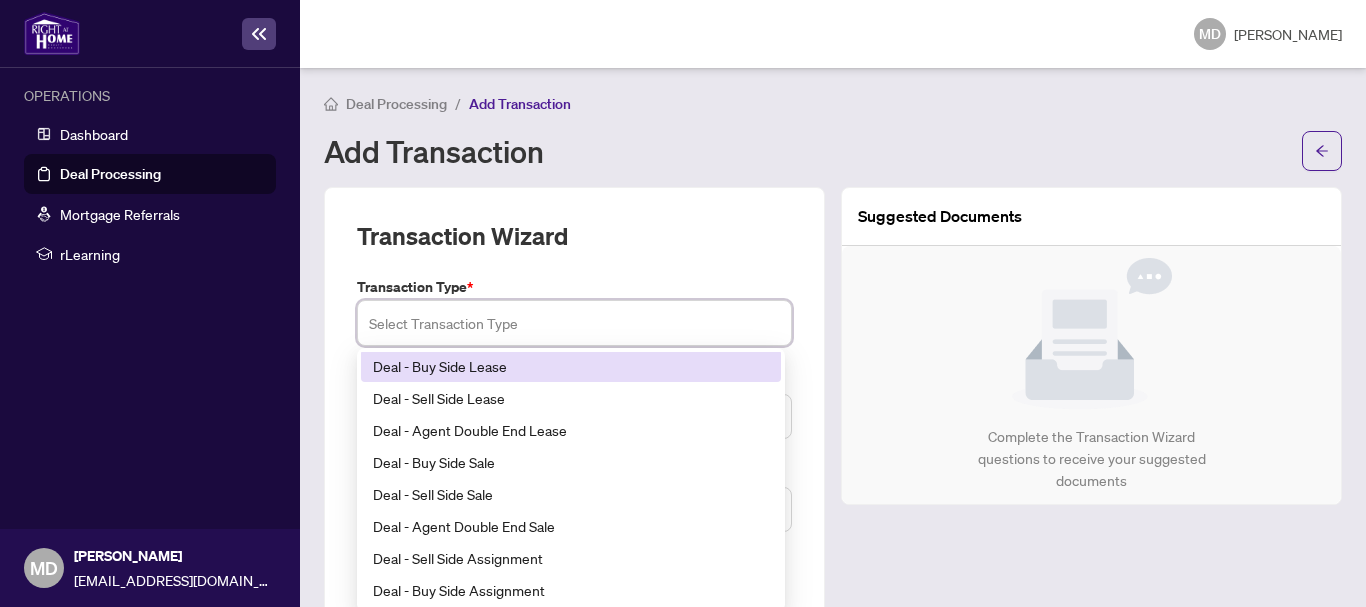 scroll, scrollTop: 160, scrollLeft: 0, axis: vertical 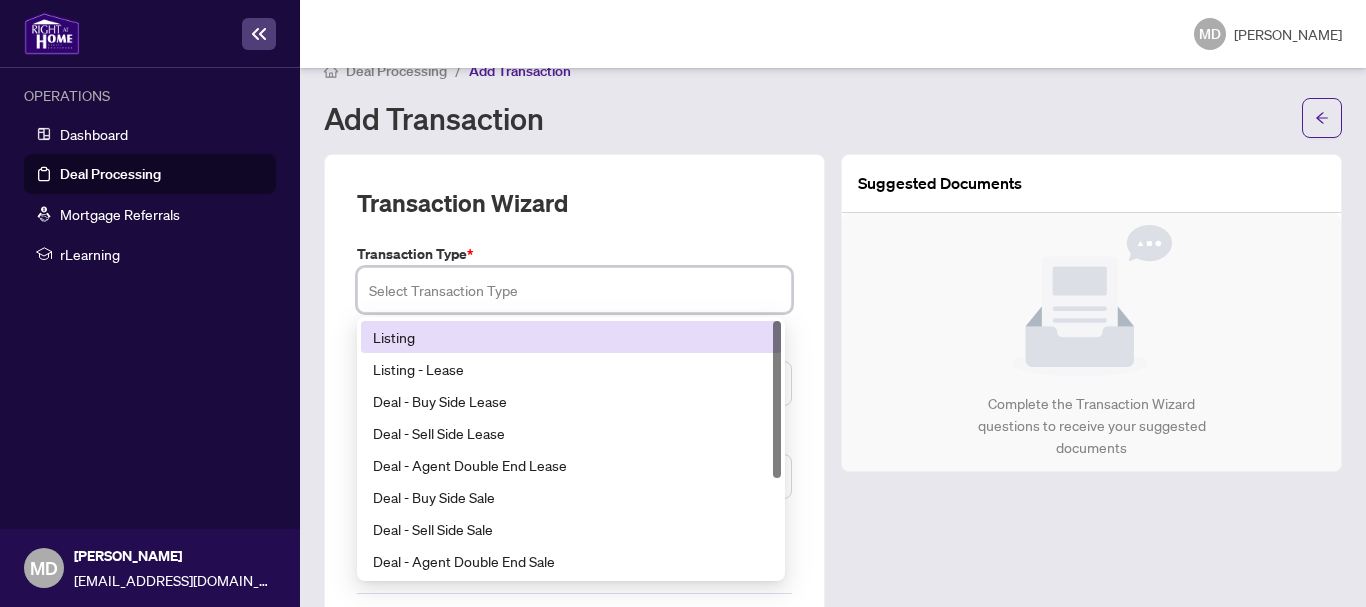 click on "Listing" at bounding box center (571, 337) 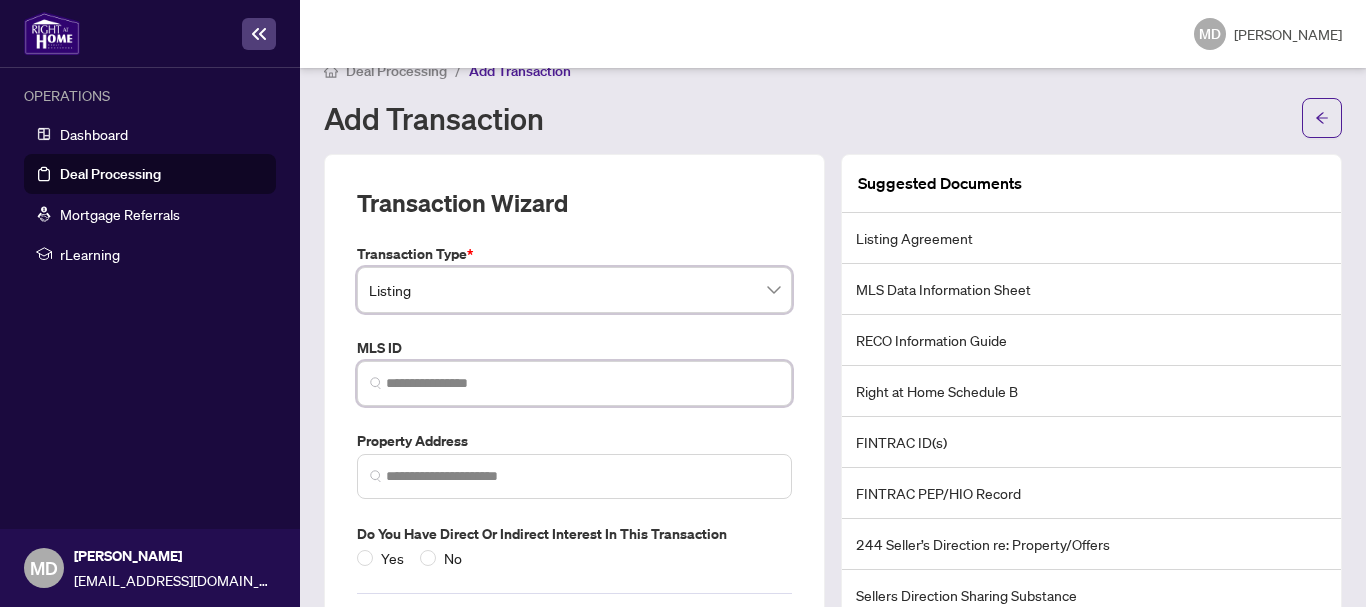 click at bounding box center [582, 383] 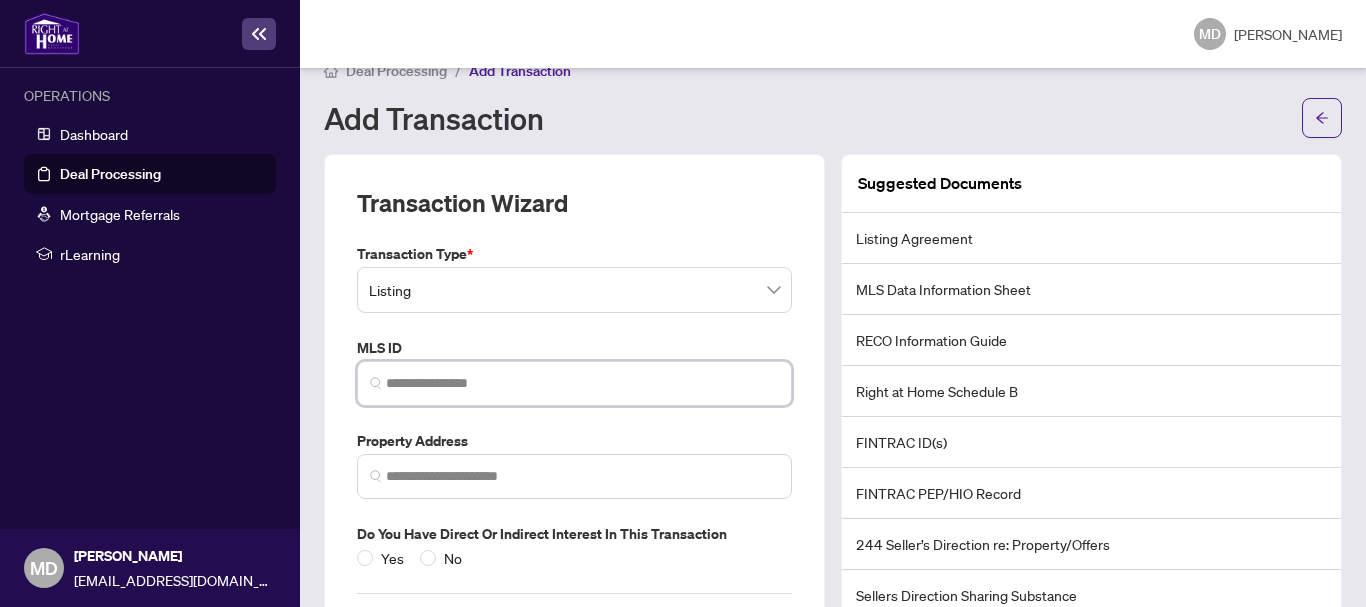 paste on "*********" 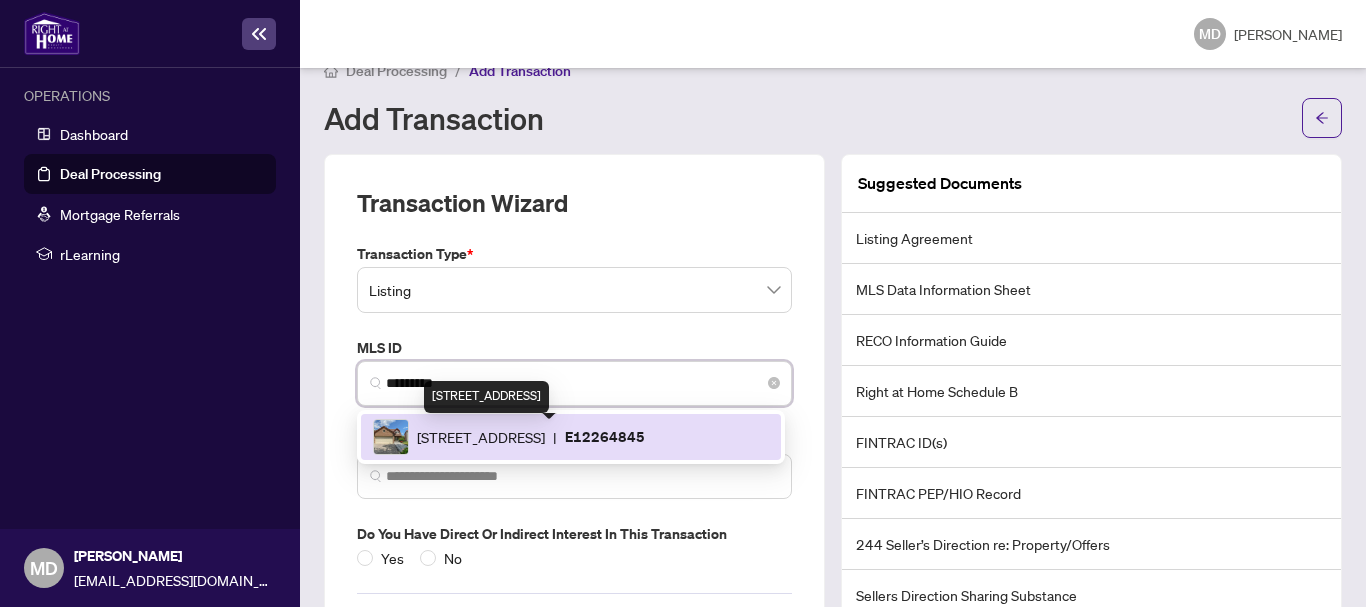 click on "48 Fishery Rd, Toronto, Ontario M1C 3R7, Canada" at bounding box center (481, 437) 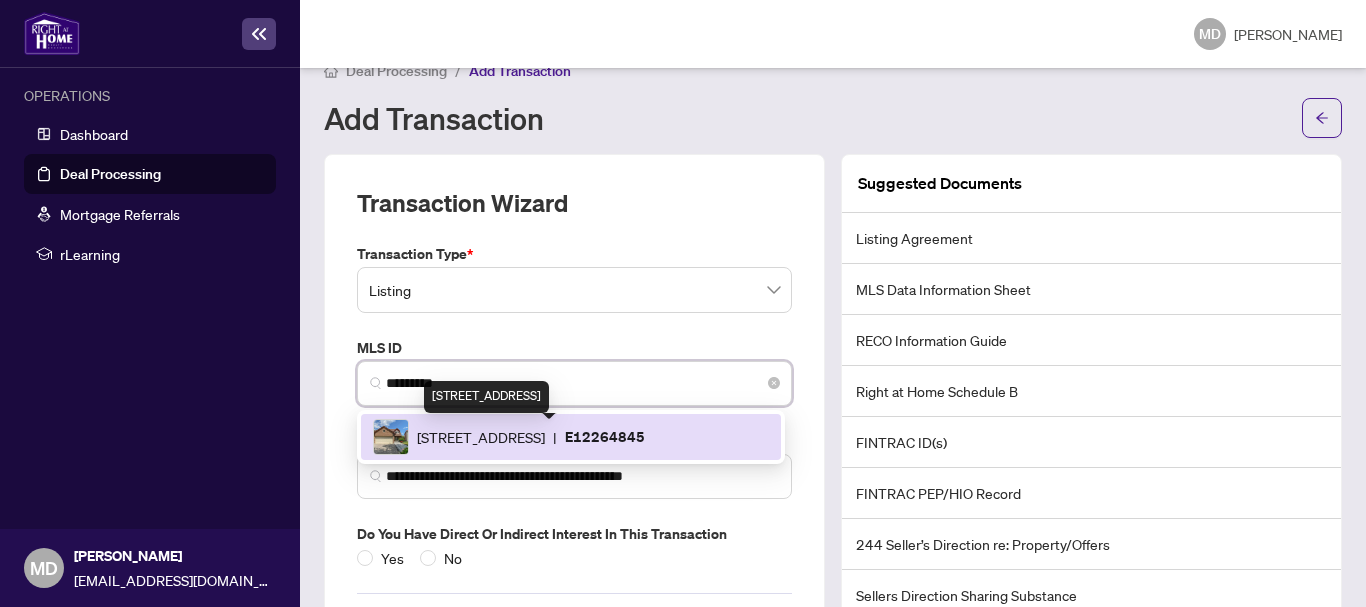 type on "**********" 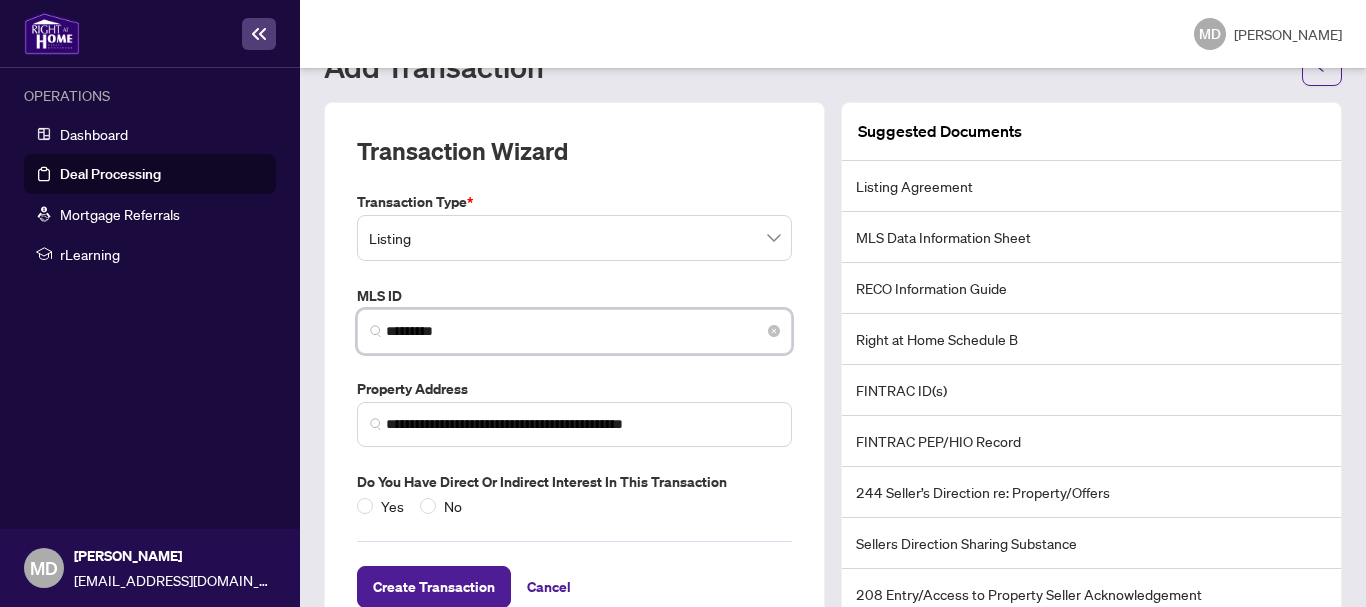 scroll, scrollTop: 142, scrollLeft: 0, axis: vertical 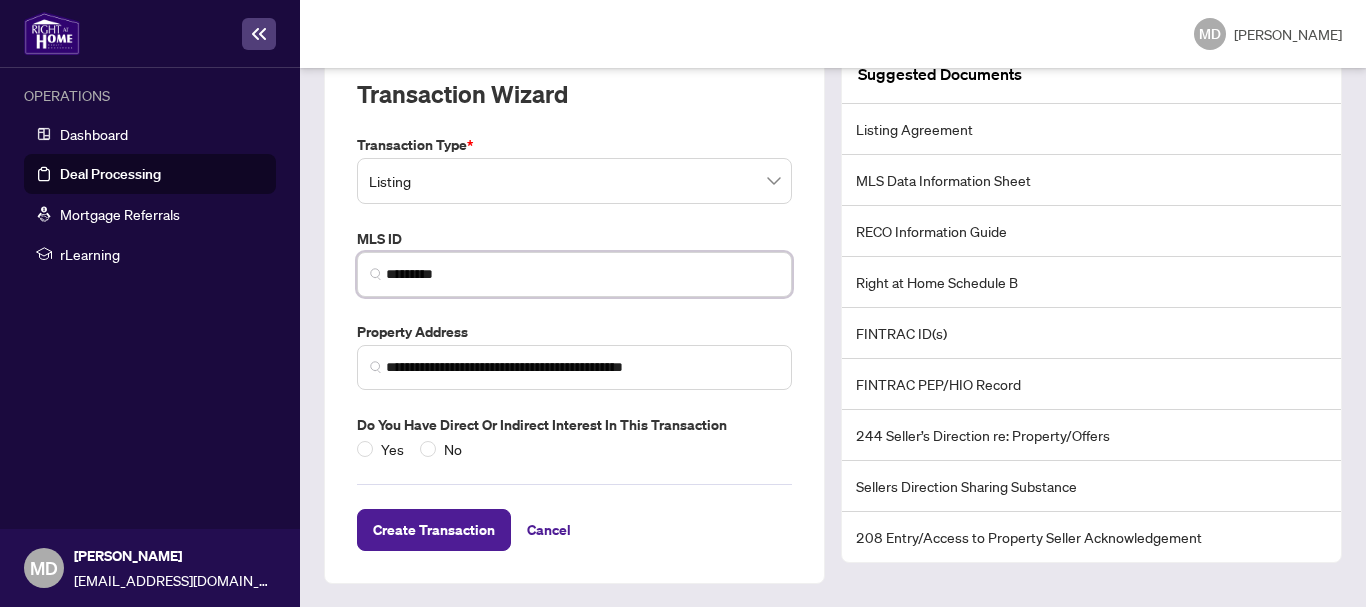 type on "*********" 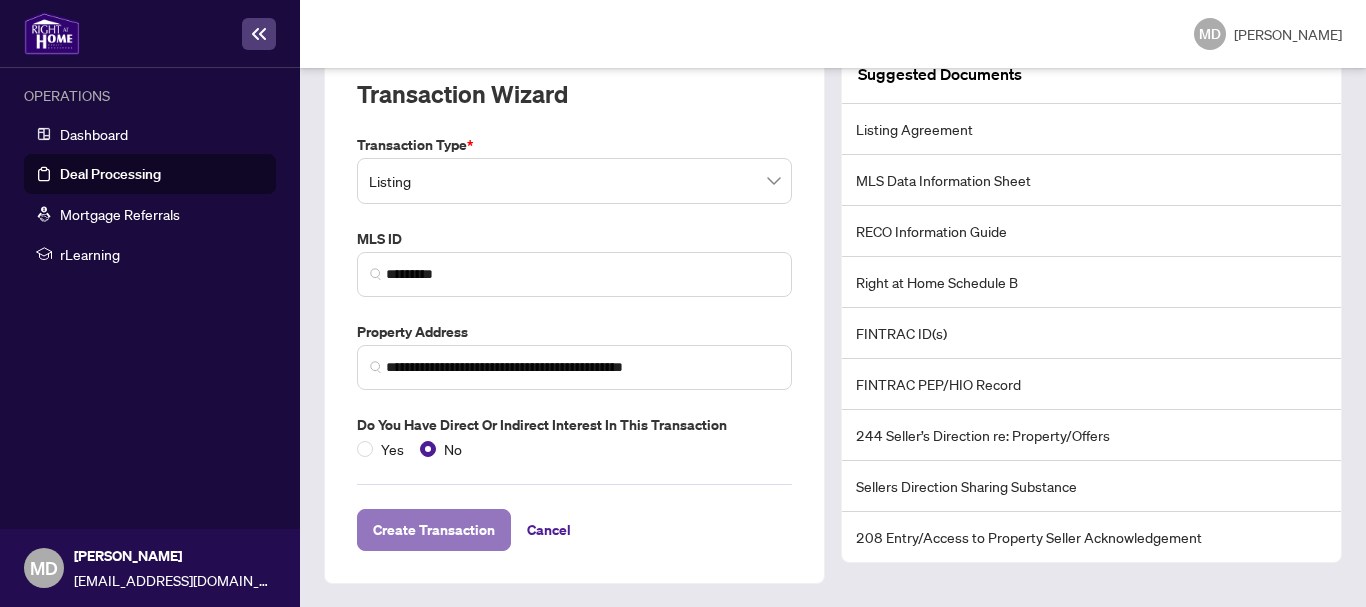 click on "Create Transaction" at bounding box center [434, 530] 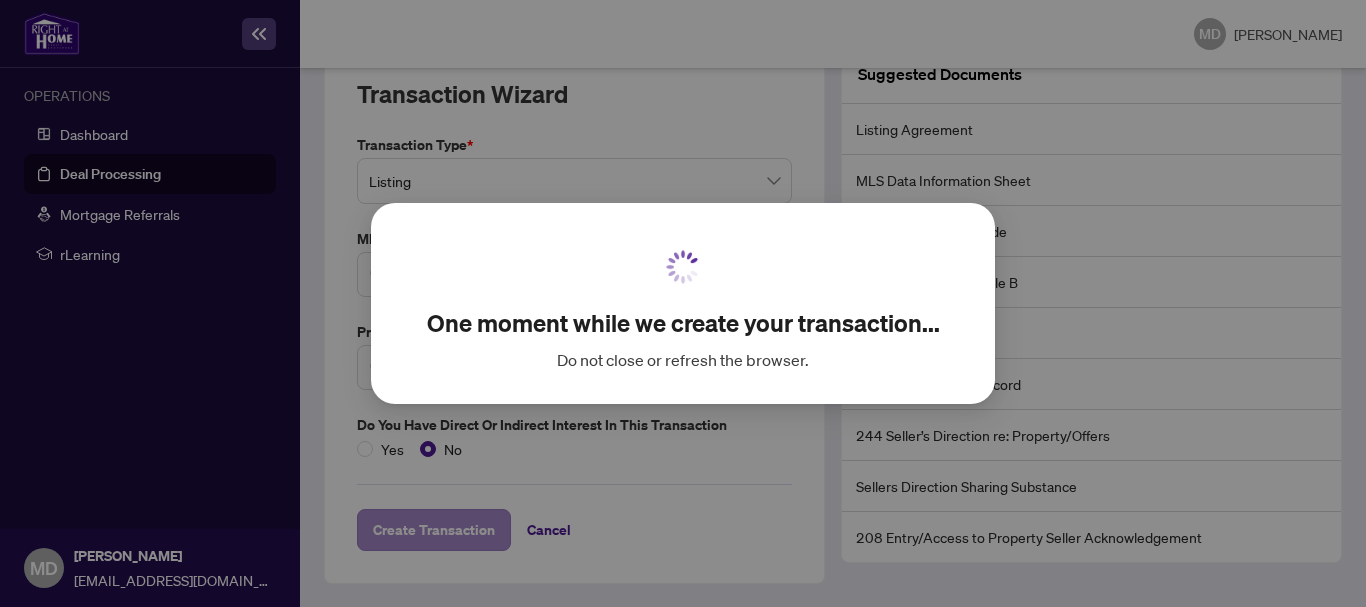 scroll, scrollTop: 107, scrollLeft: 0, axis: vertical 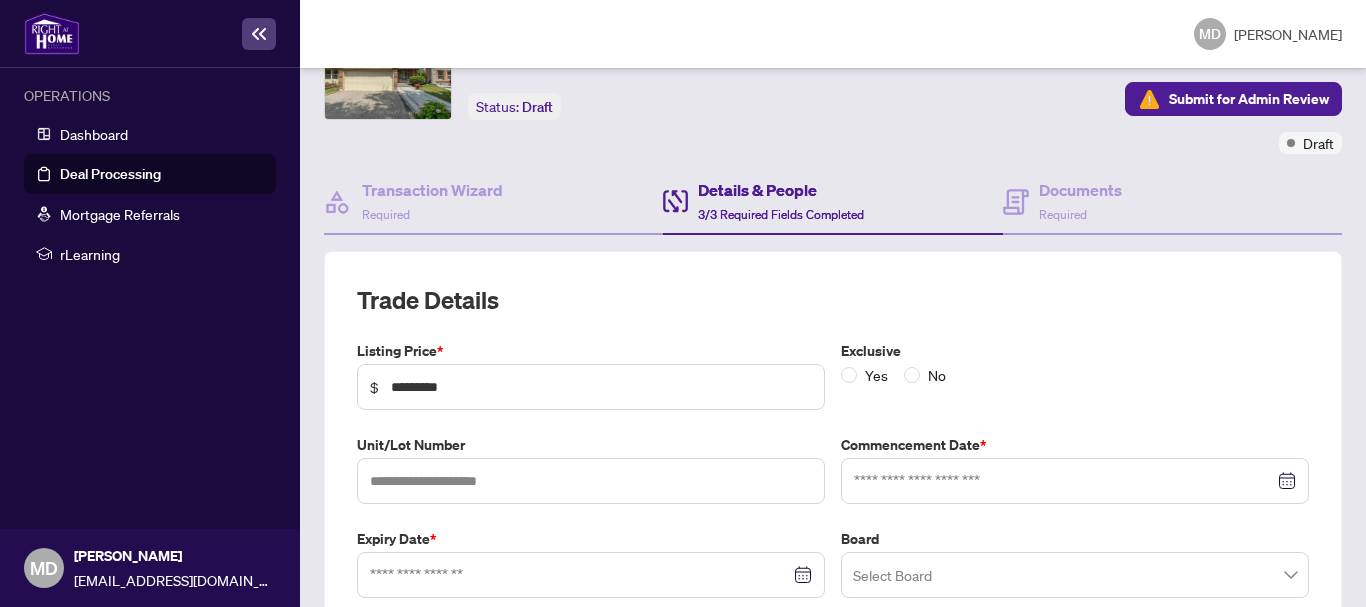 type on "**********" 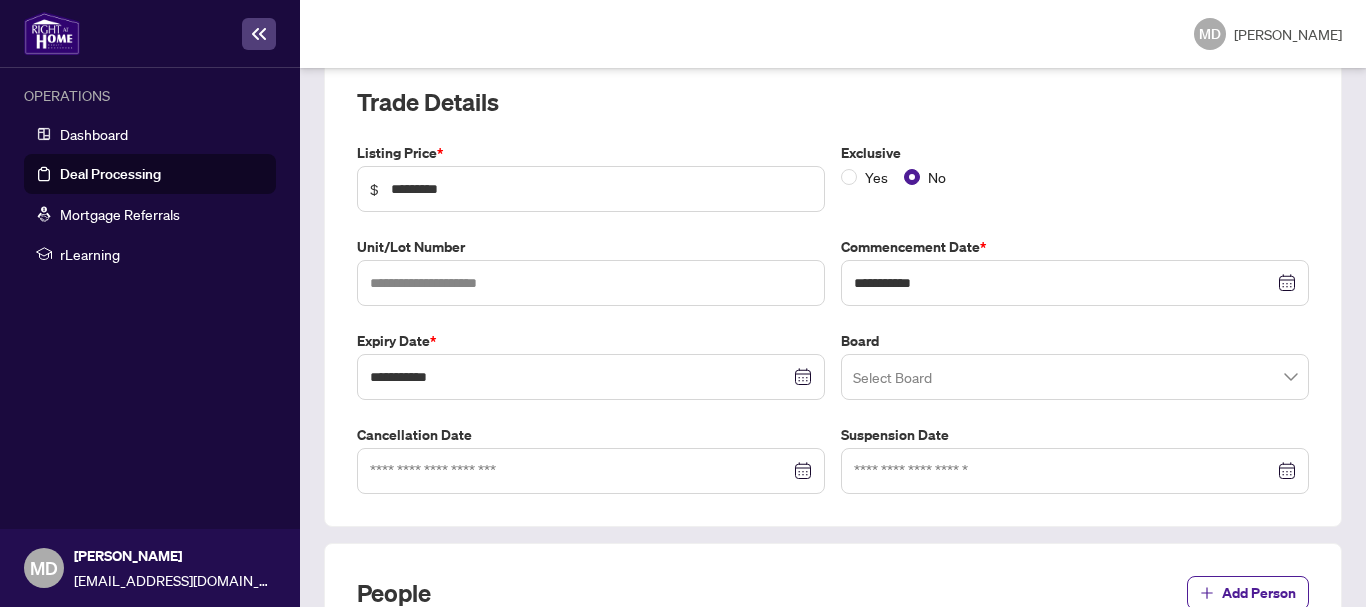 scroll, scrollTop: 311, scrollLeft: 0, axis: vertical 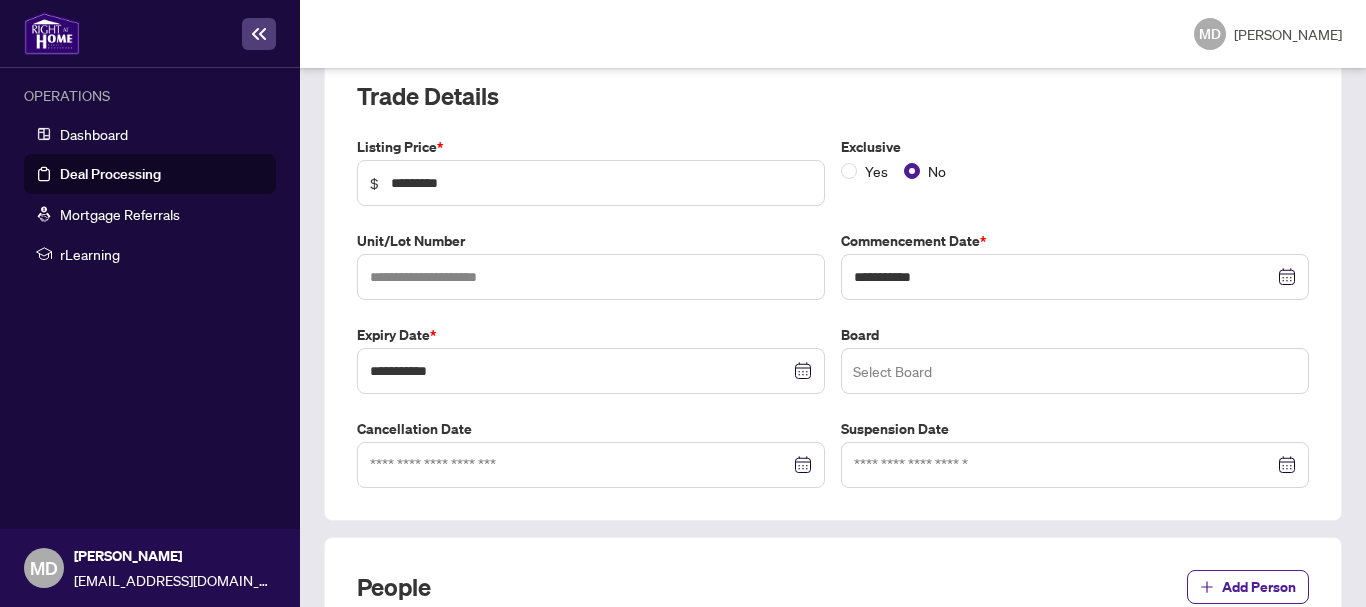 click at bounding box center [1075, 371] 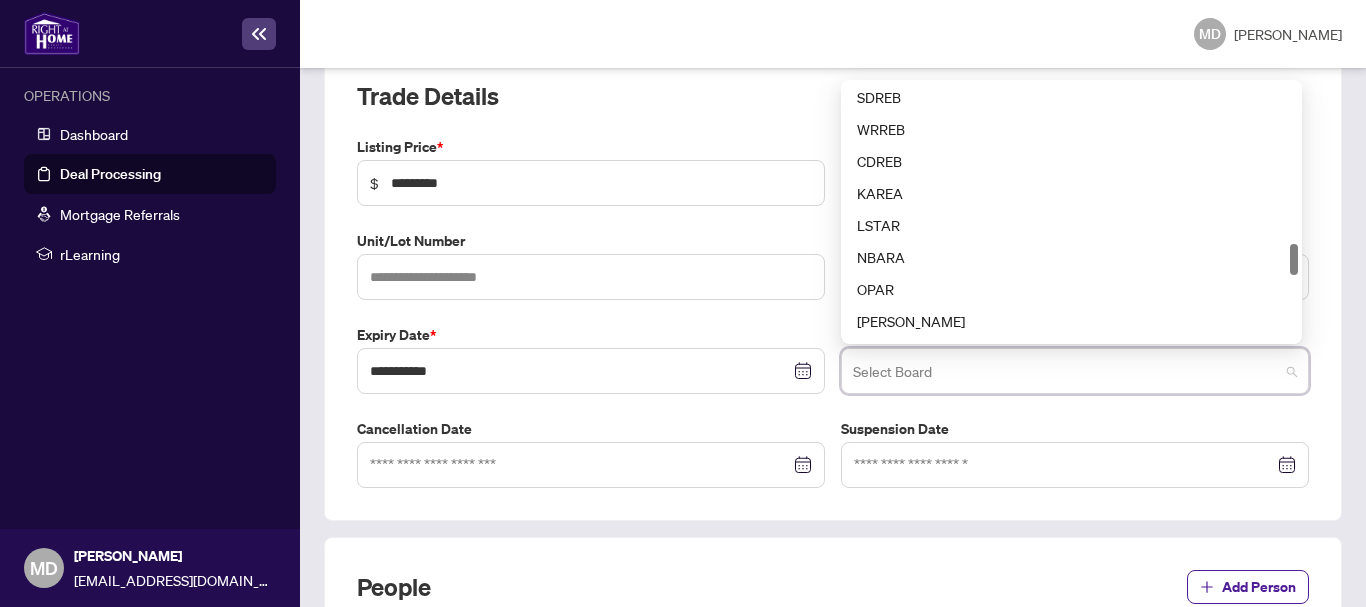 scroll, scrollTop: 1534, scrollLeft: 0, axis: vertical 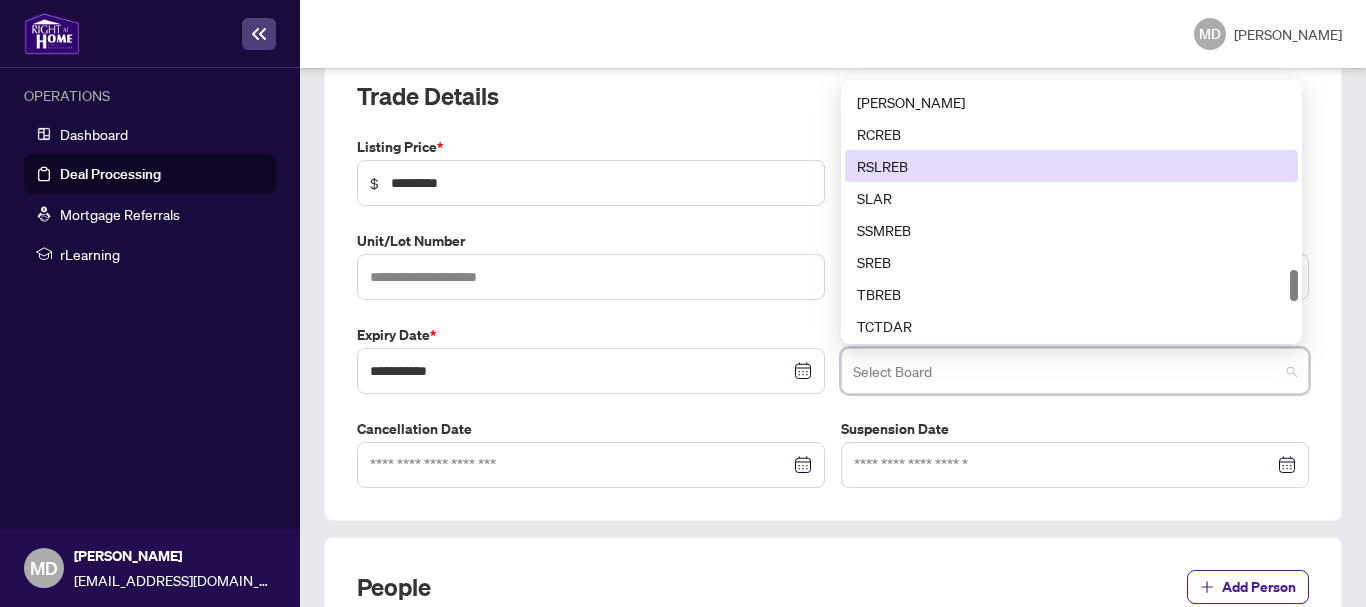 drag, startPoint x: 886, startPoint y: 294, endPoint x: 926, endPoint y: -69, distance: 365.1972 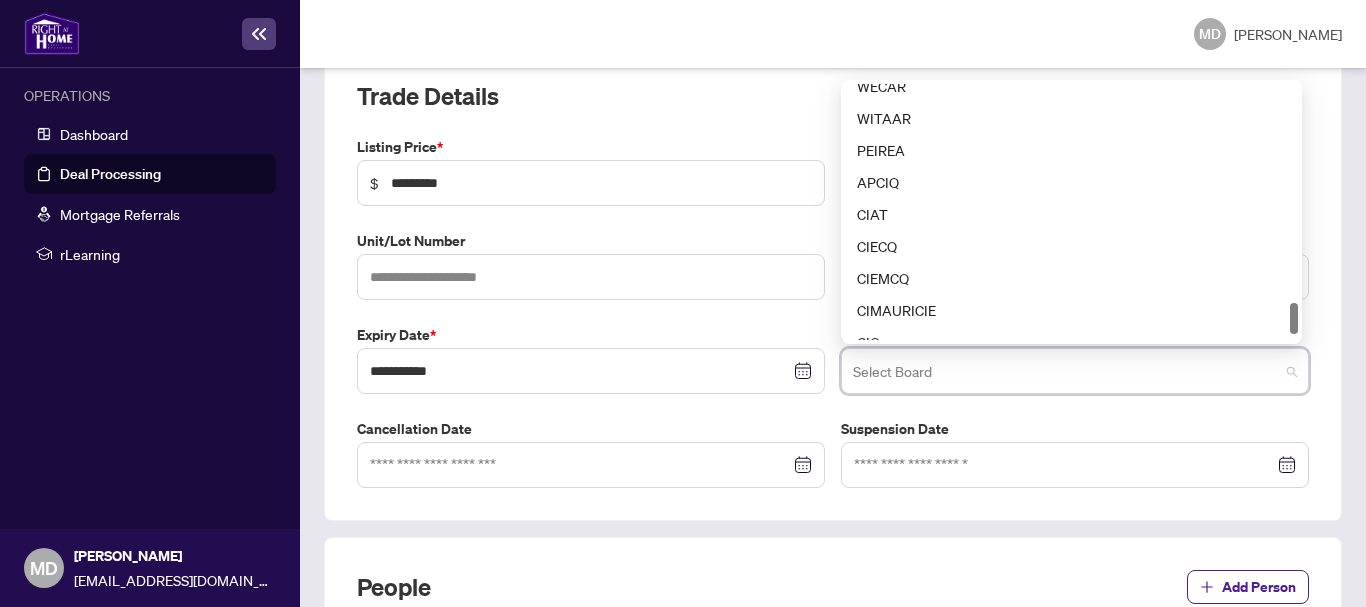 scroll, scrollTop: 1856, scrollLeft: 0, axis: vertical 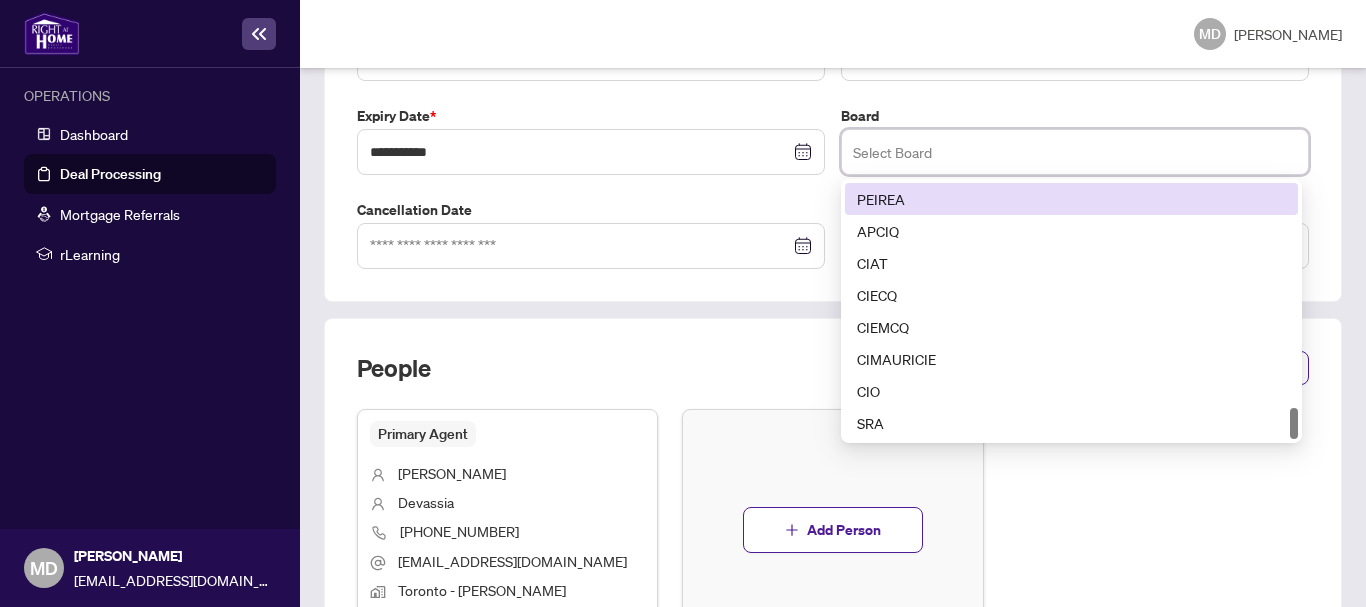 click at bounding box center [1075, 152] 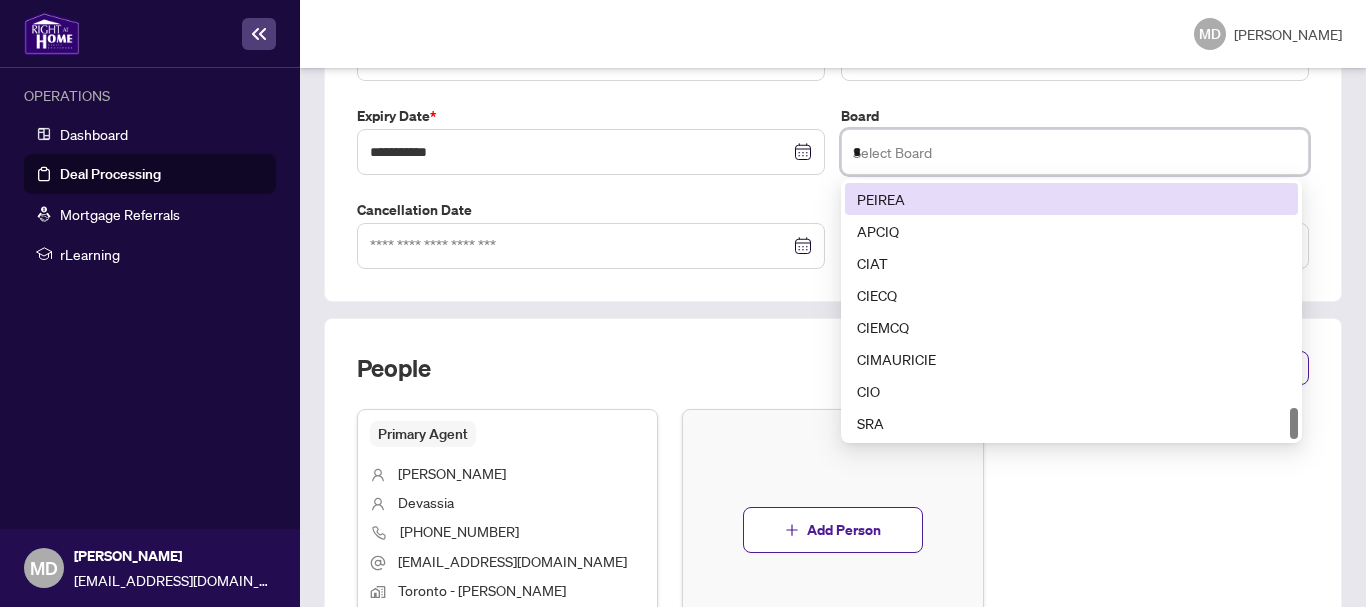 scroll, scrollTop: 0, scrollLeft: 0, axis: both 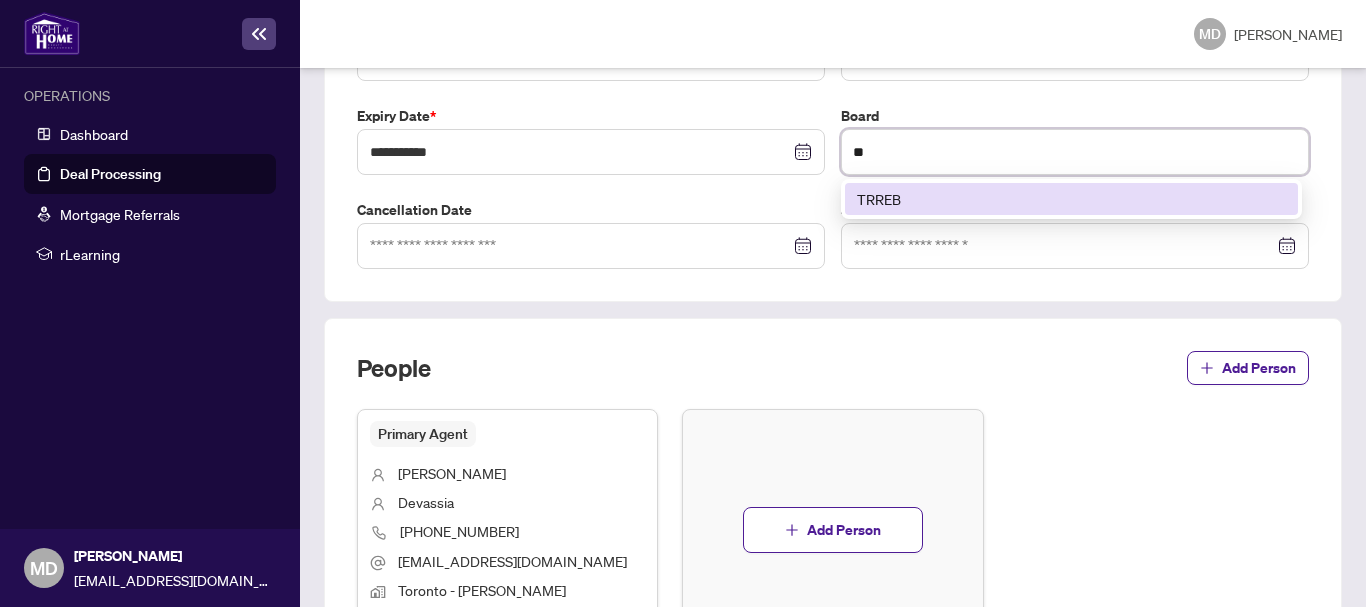 type on "*" 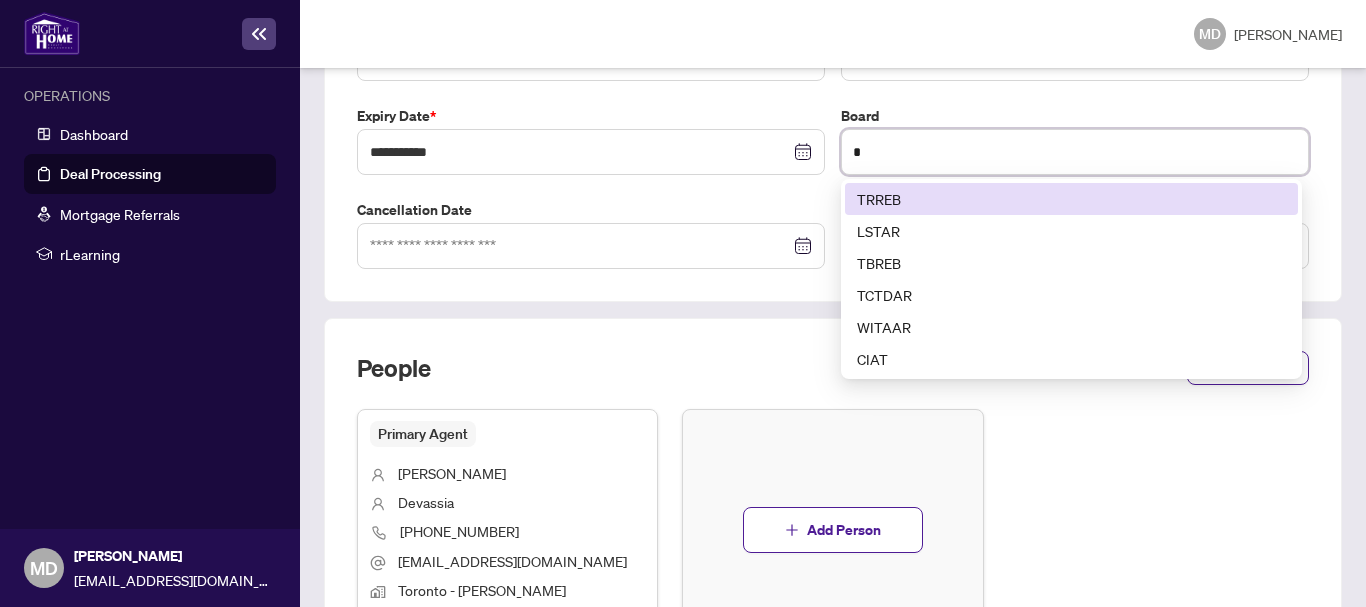 type 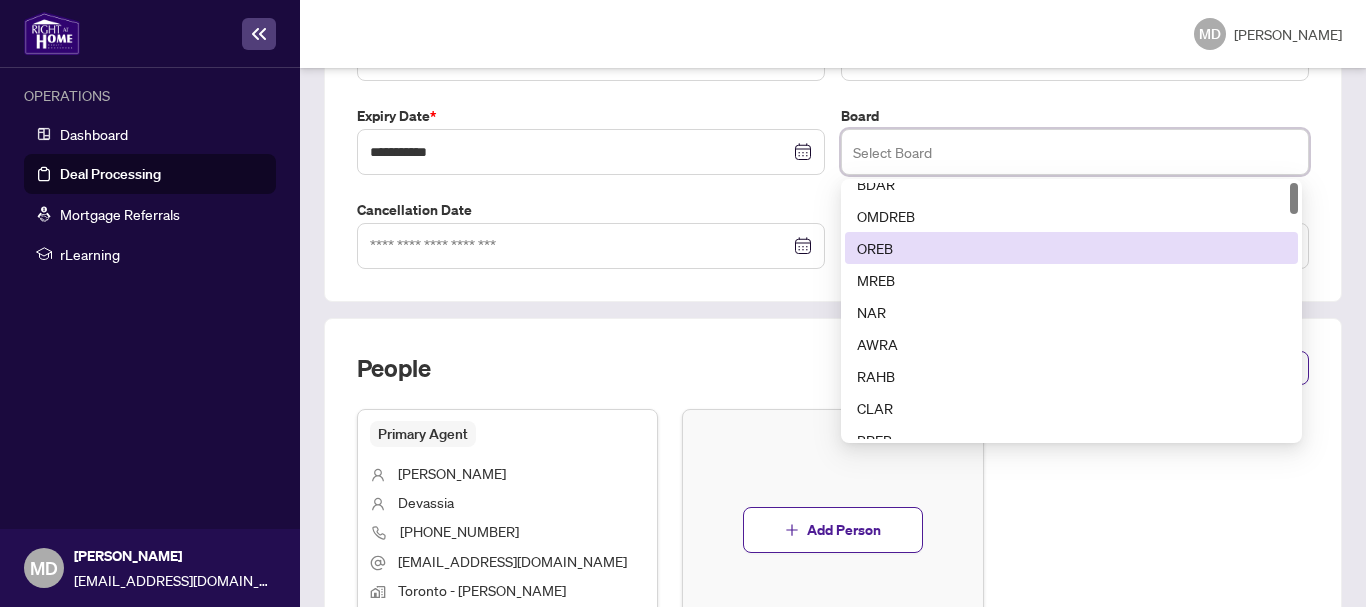 scroll, scrollTop: 0, scrollLeft: 0, axis: both 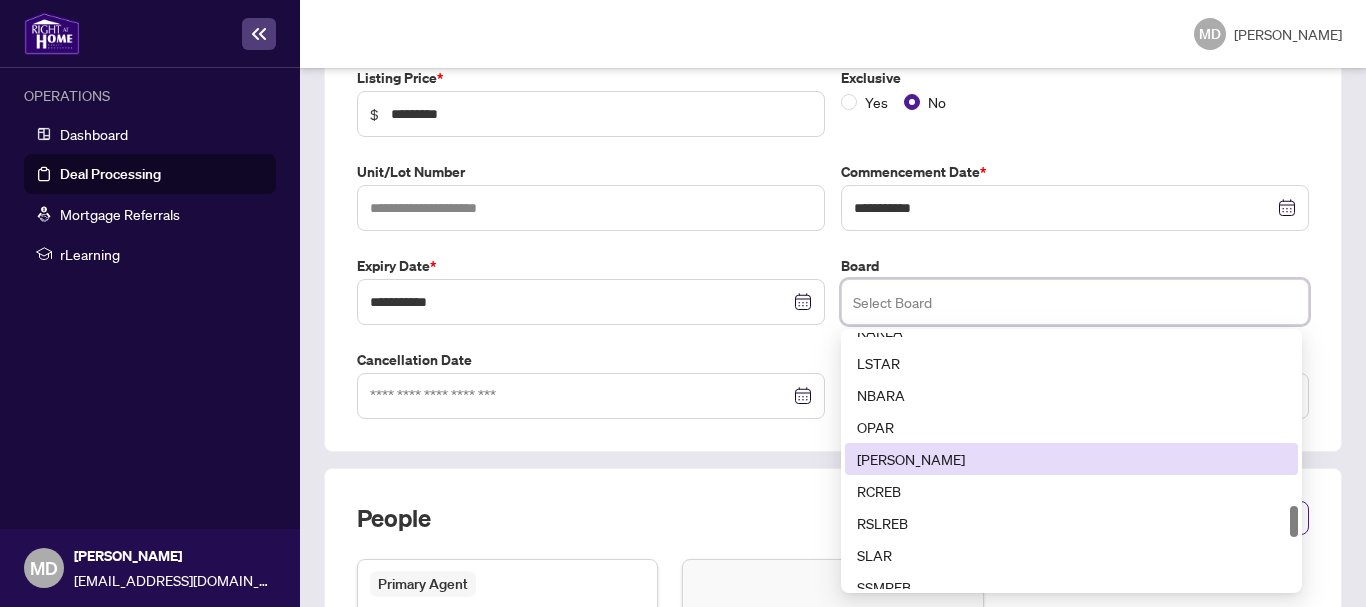click on "OREA" at bounding box center (1071, 459) 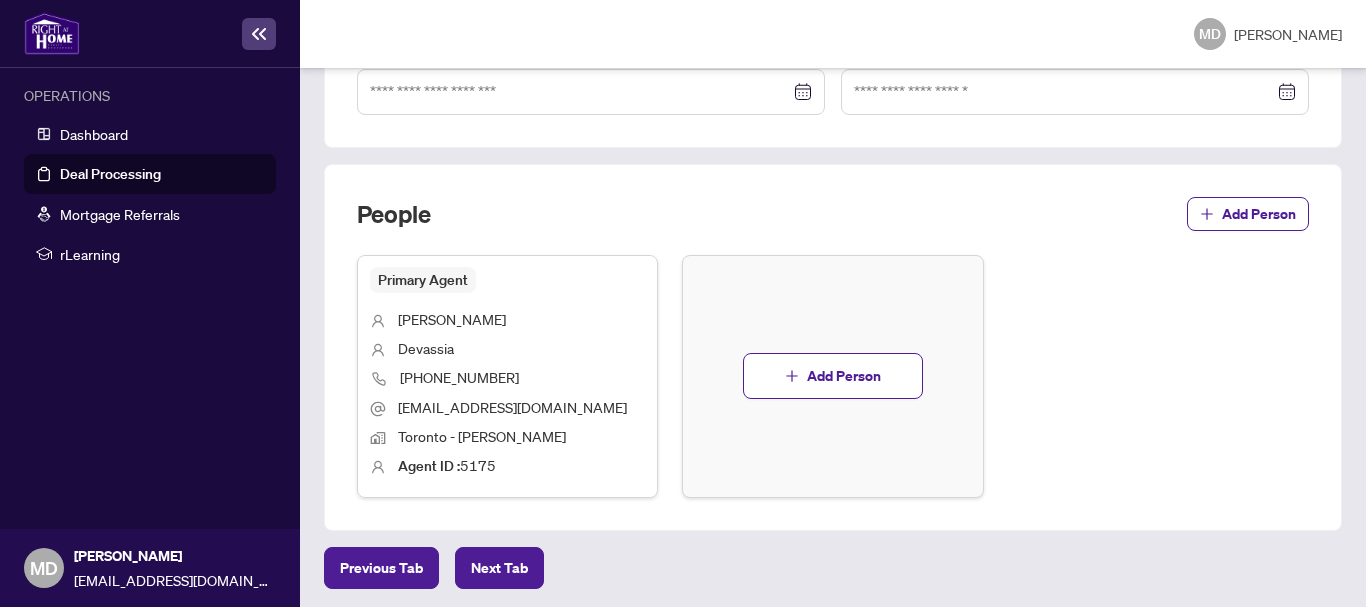 scroll, scrollTop: 688, scrollLeft: 0, axis: vertical 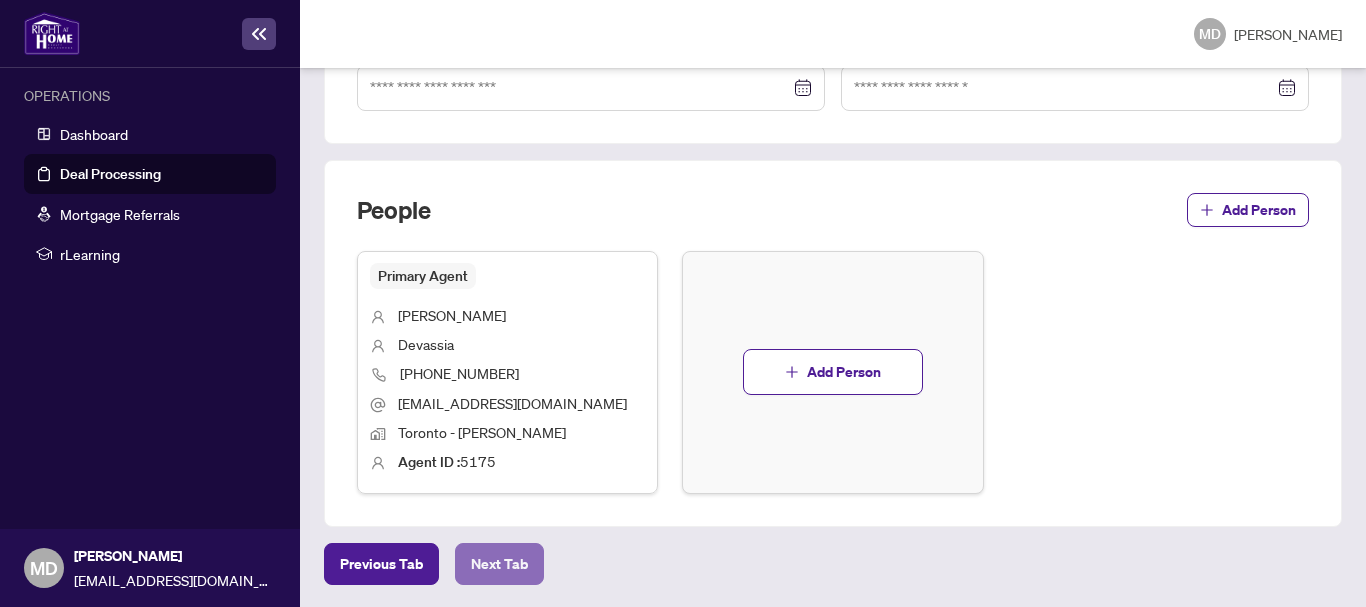 click on "Next Tab" at bounding box center [499, 564] 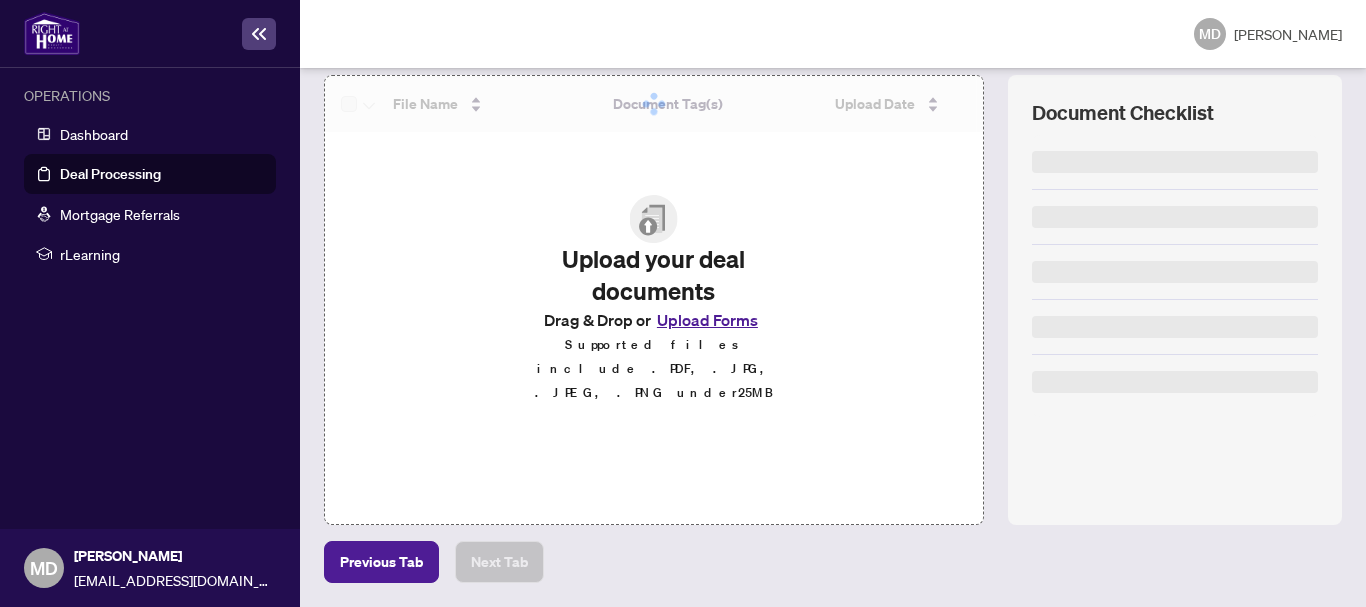 scroll, scrollTop: 282, scrollLeft: 0, axis: vertical 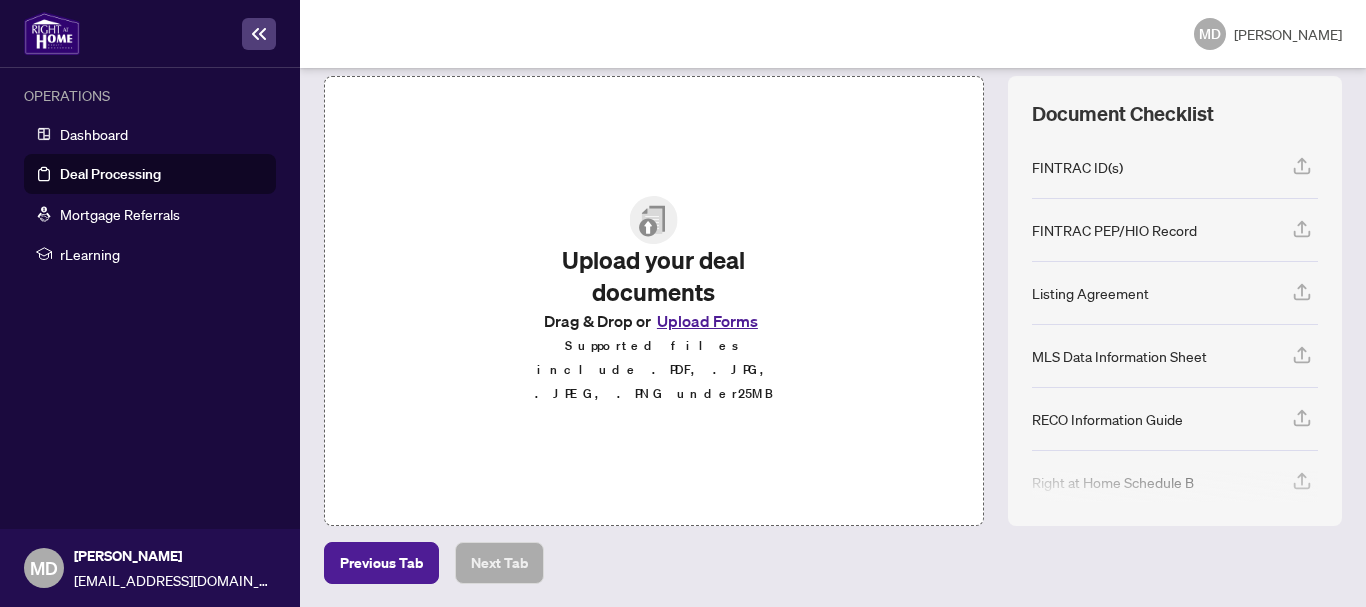 click on "Upload Forms" at bounding box center [707, 321] 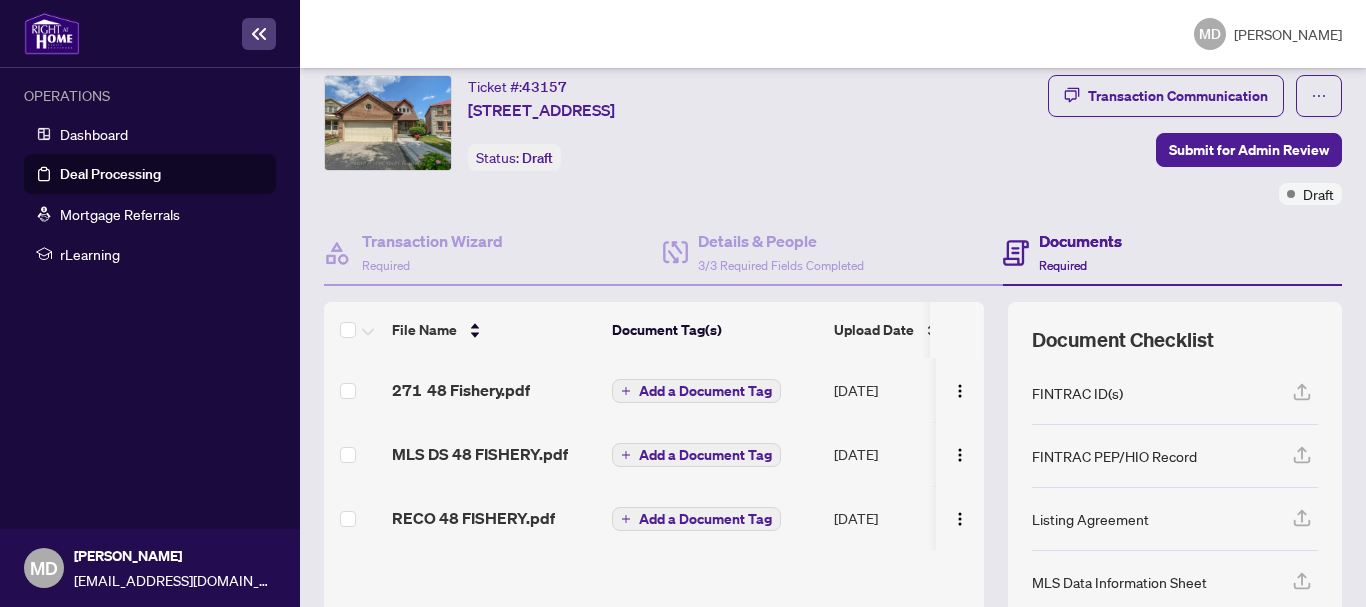 scroll, scrollTop: 0, scrollLeft: 0, axis: both 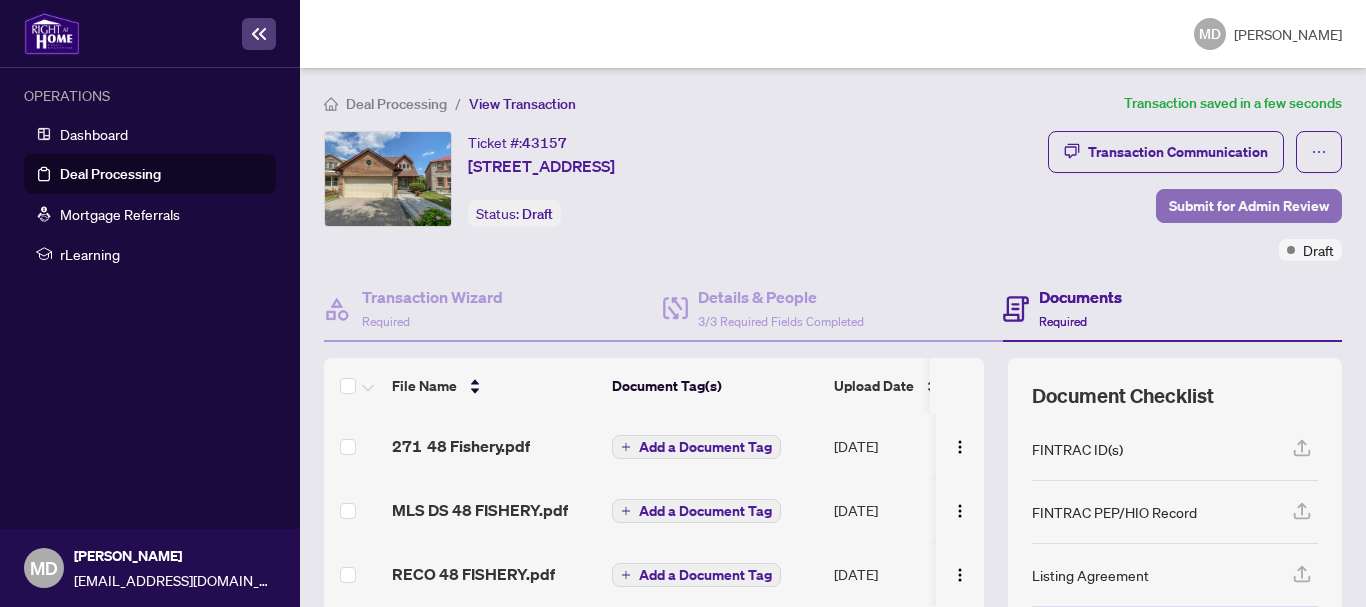 click on "Submit for Admin Review" at bounding box center [1249, 206] 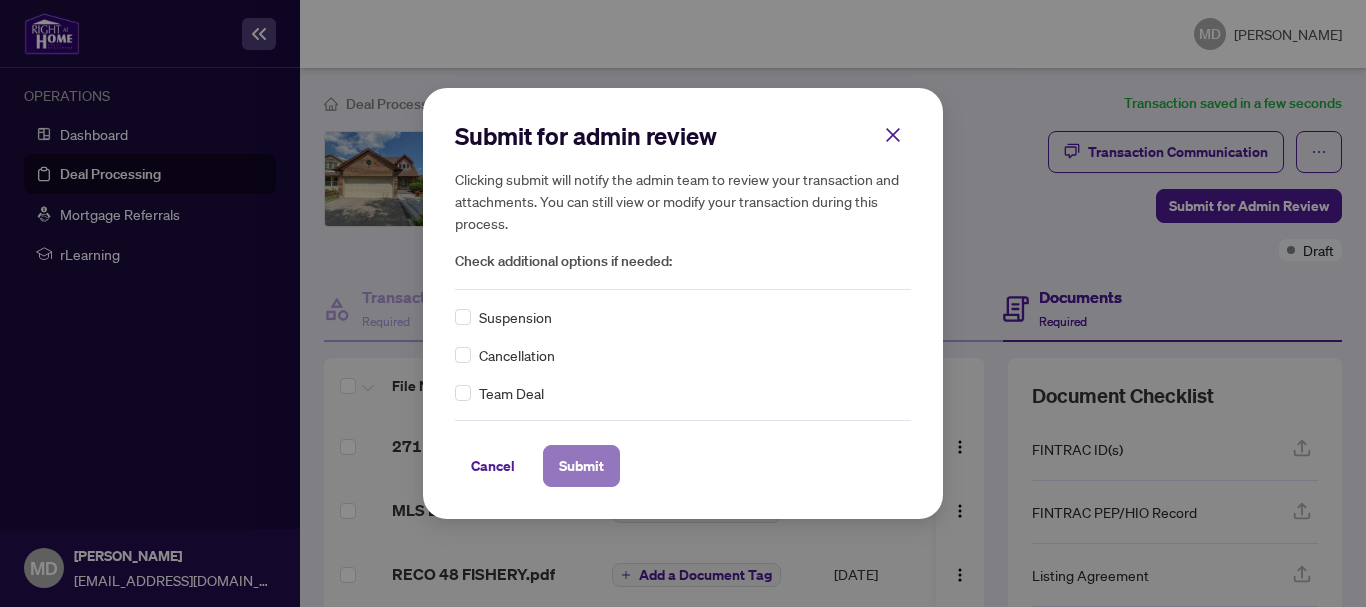 click on "Submit" at bounding box center (581, 466) 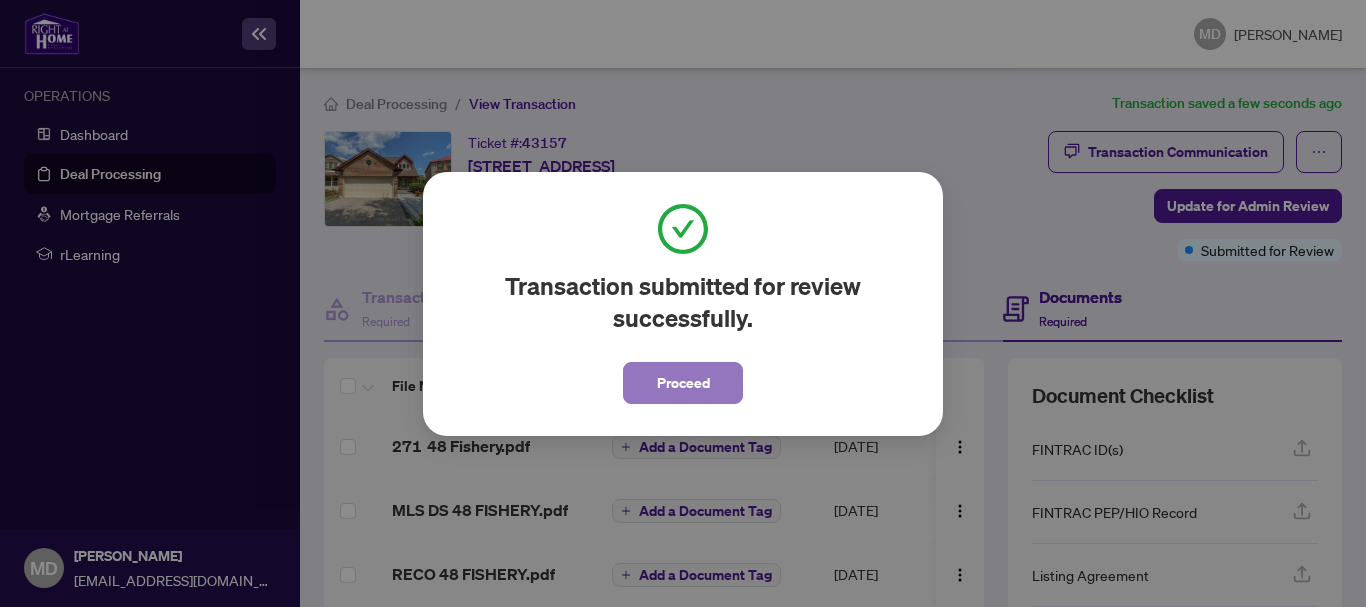 click on "Proceed" at bounding box center [683, 383] 